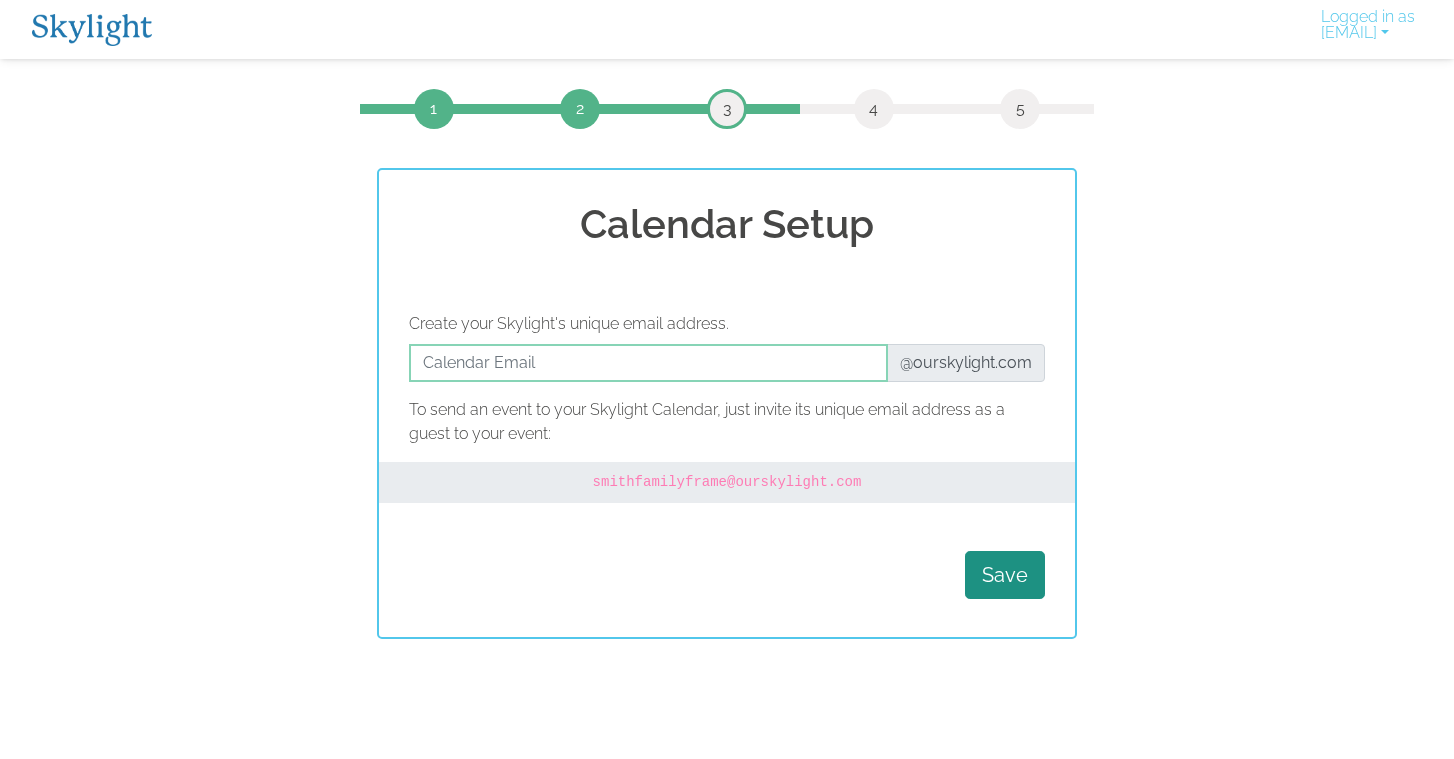 scroll, scrollTop: 0, scrollLeft: 0, axis: both 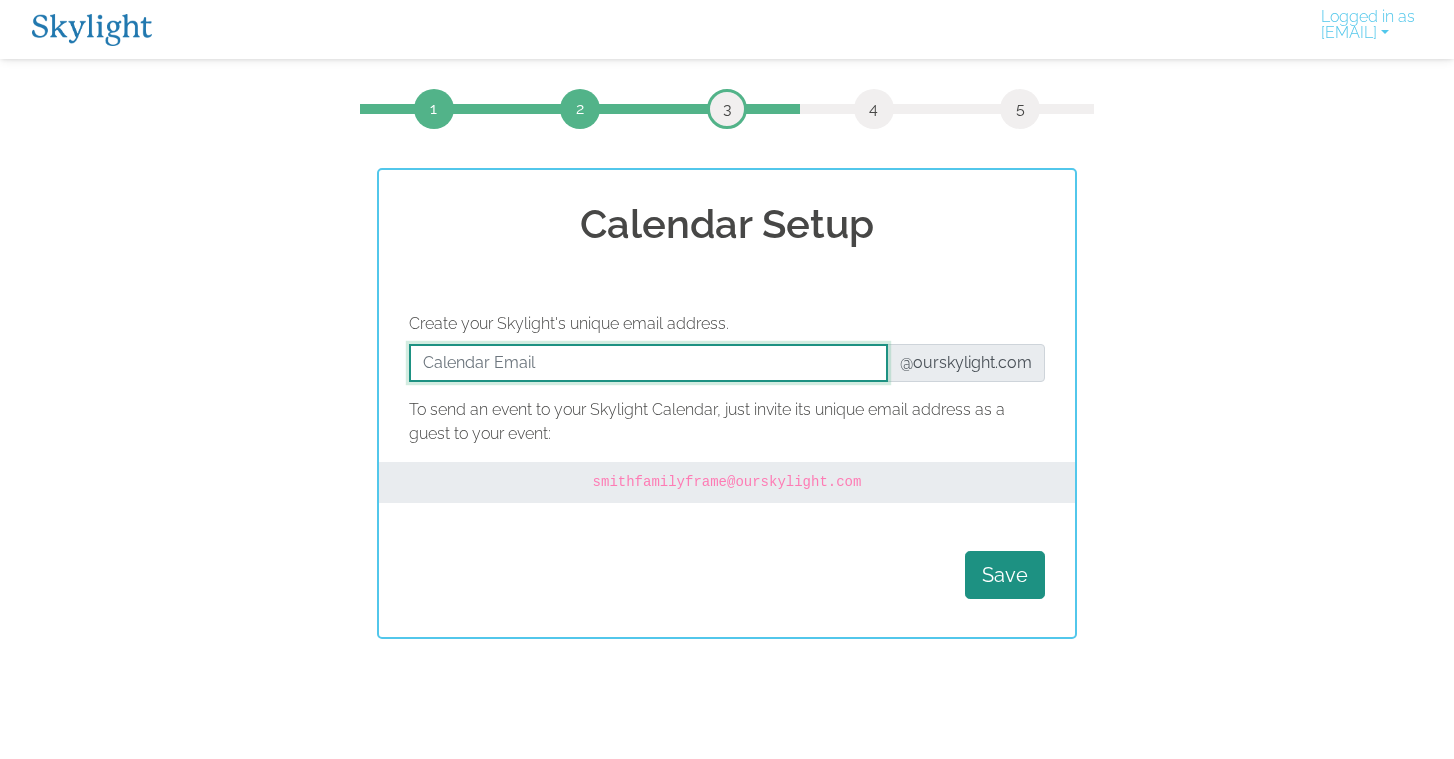 click at bounding box center [648, 363] 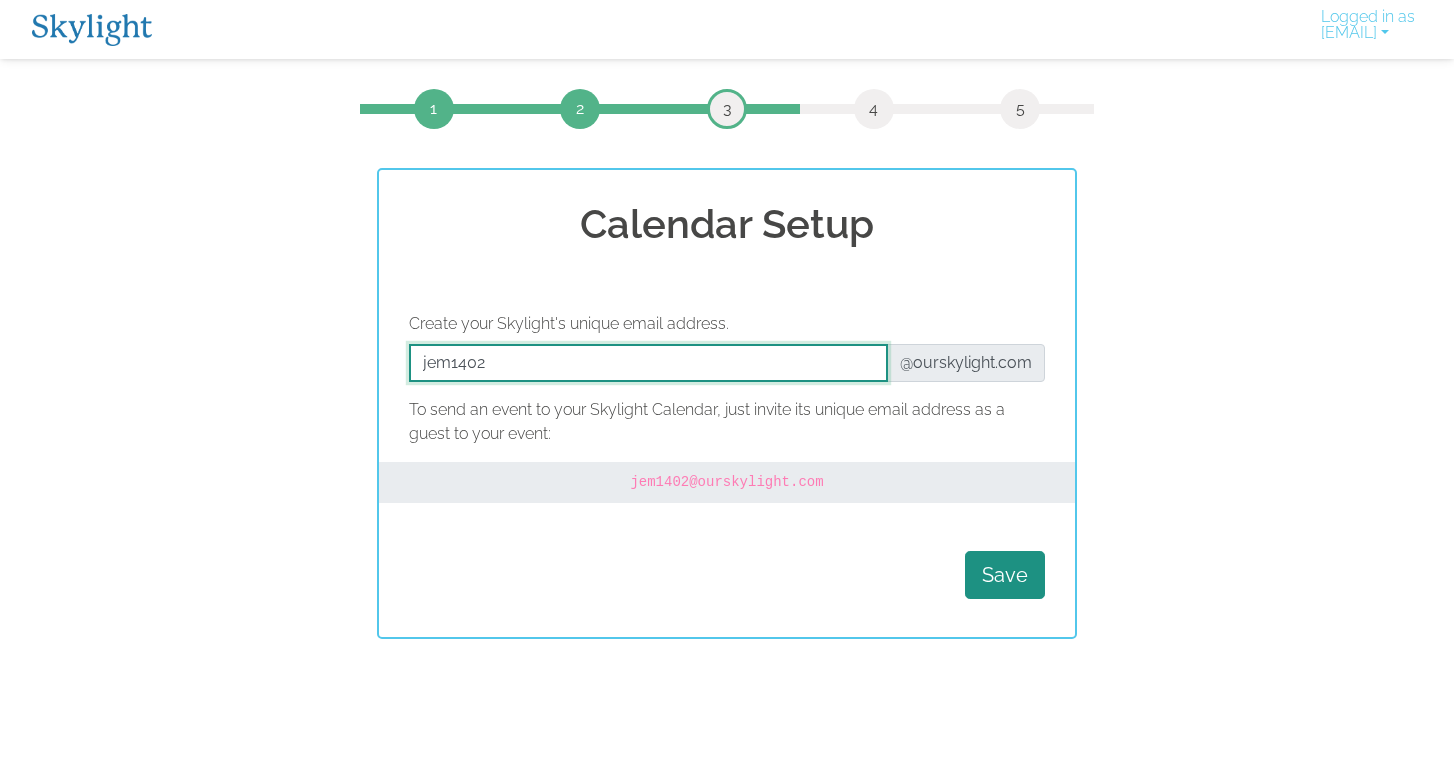 type on "jem1402" 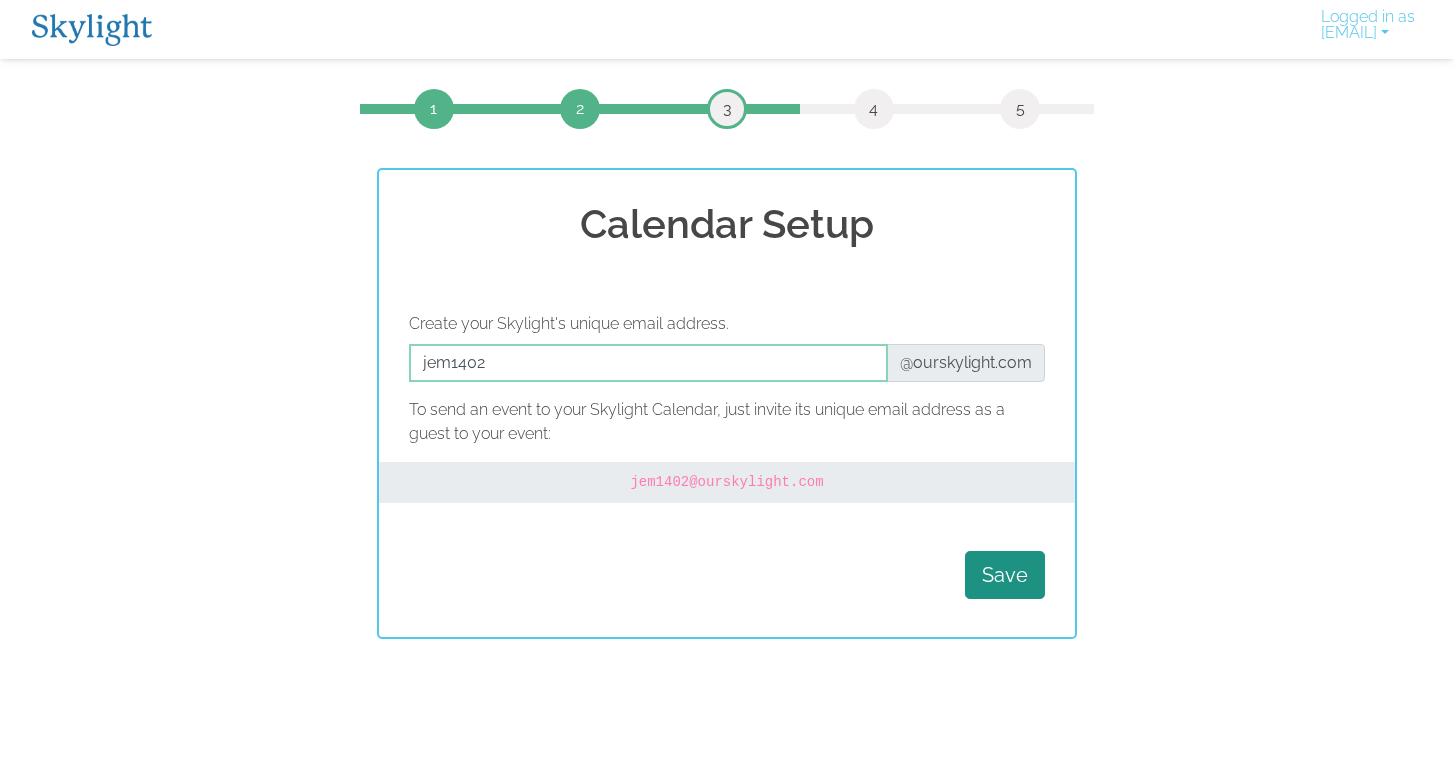 click on "Save" at bounding box center (727, 575) 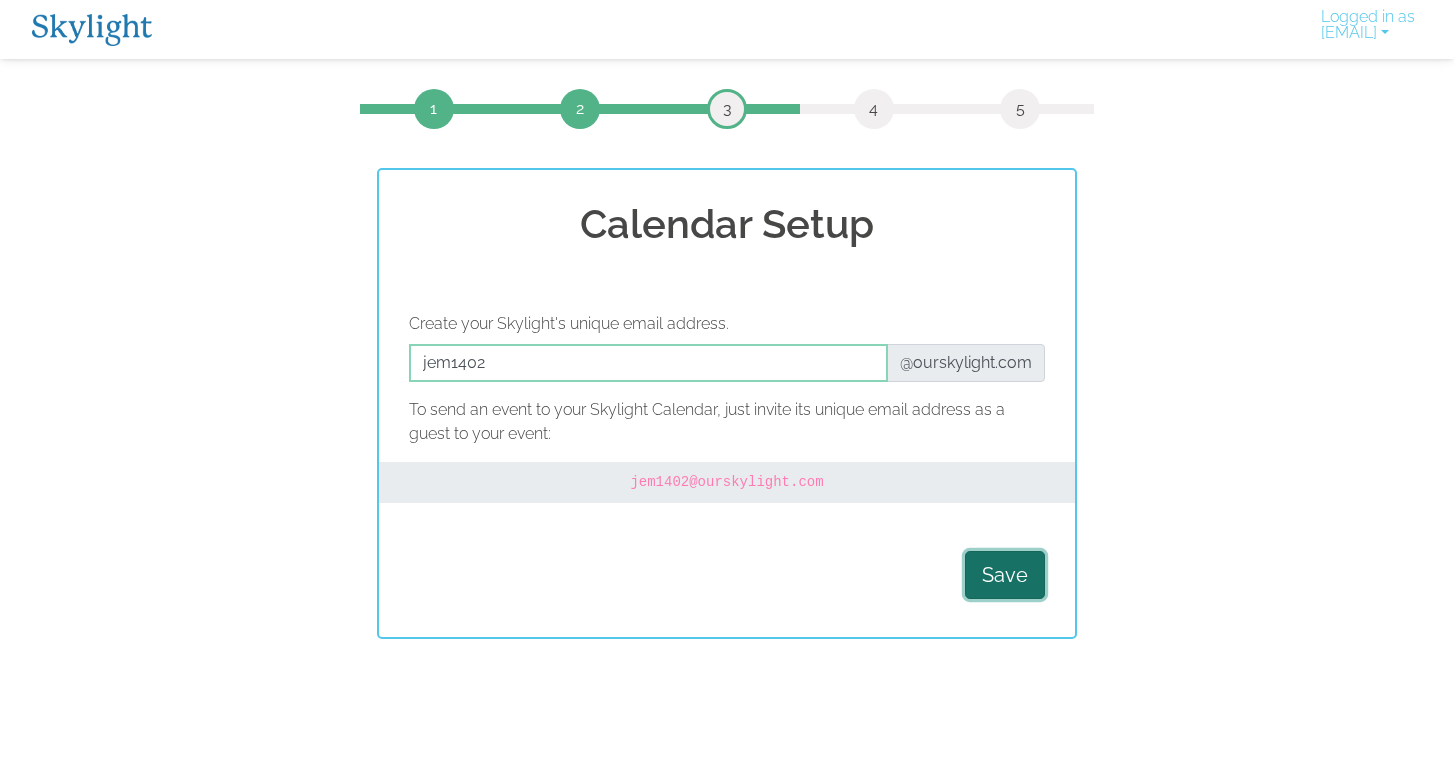 click on "Save" at bounding box center (1005, 575) 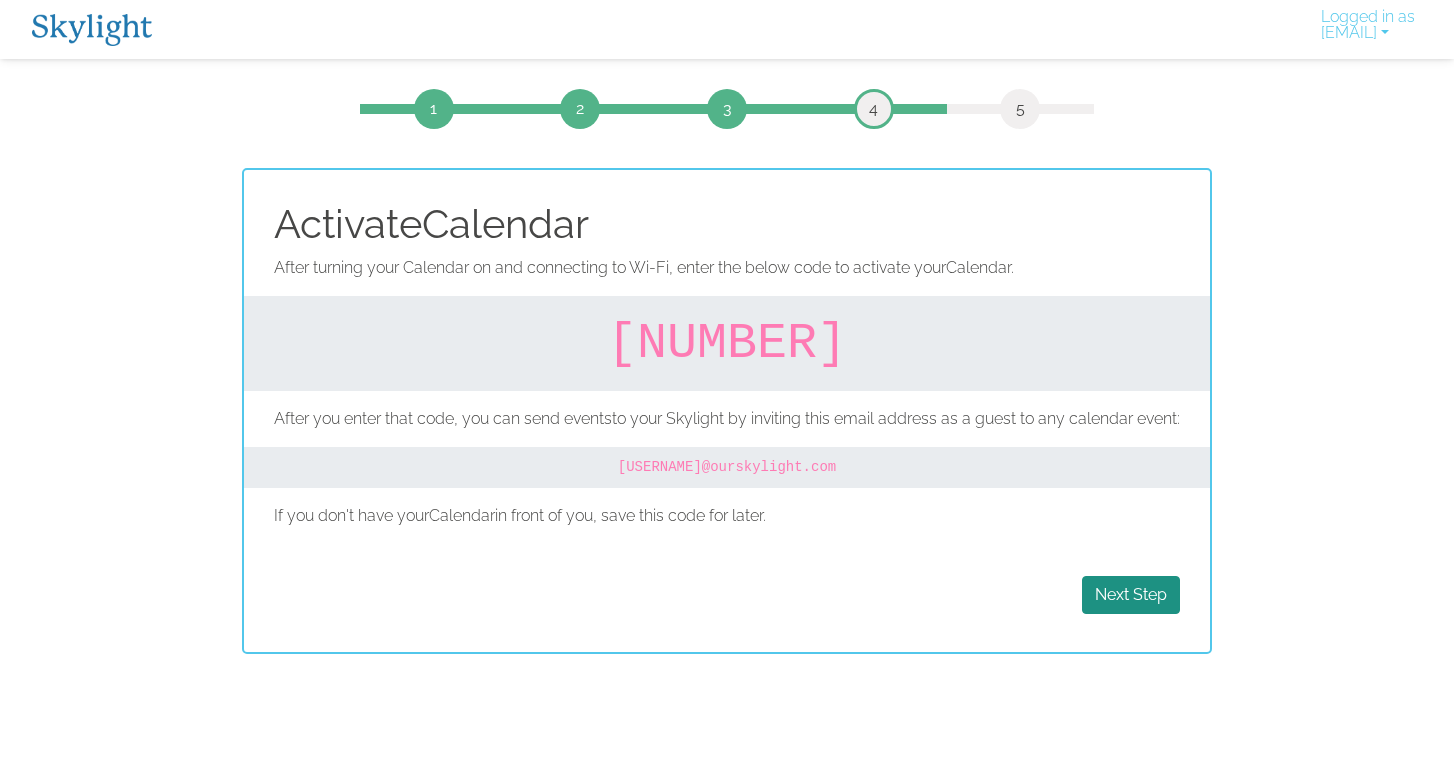 scroll, scrollTop: 0, scrollLeft: 0, axis: both 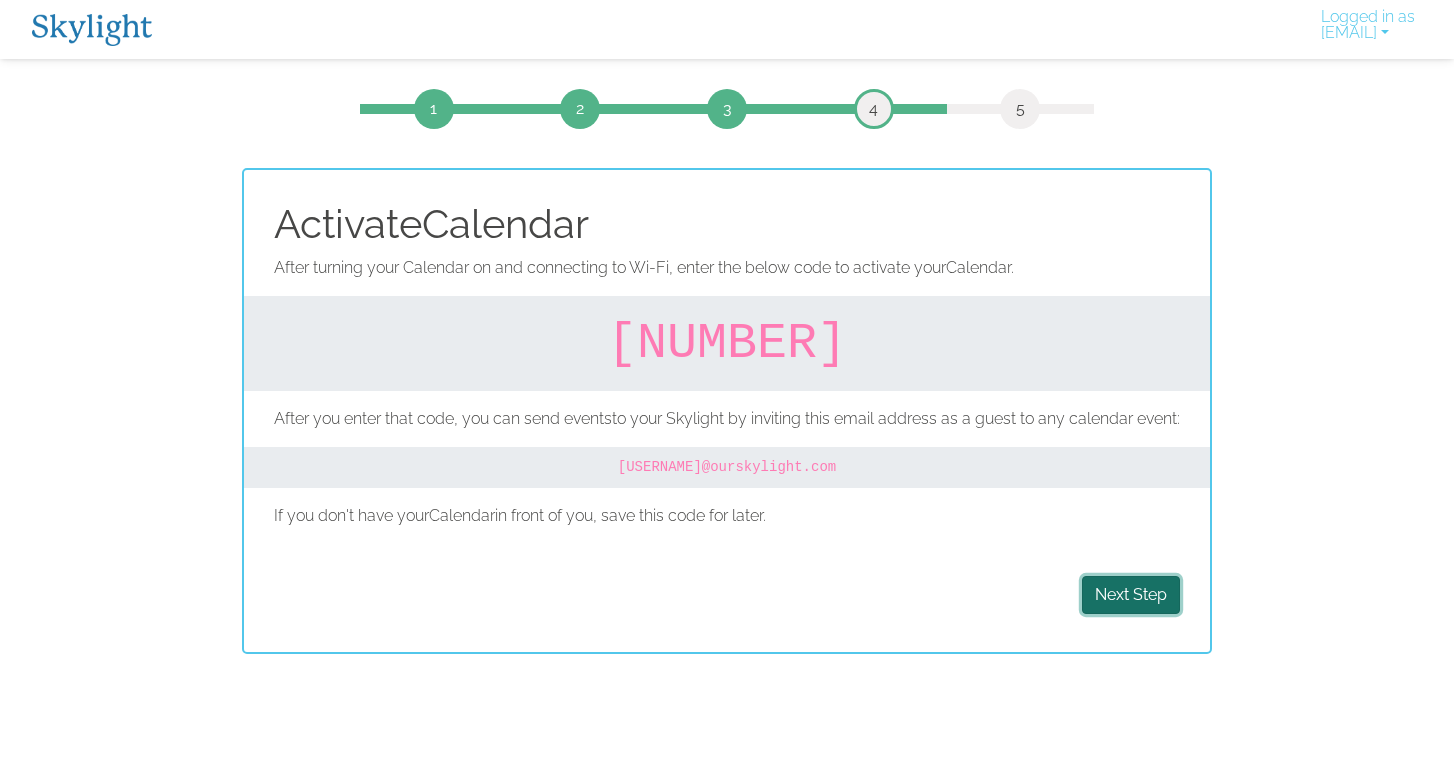 click on "Next Step" at bounding box center (1131, 595) 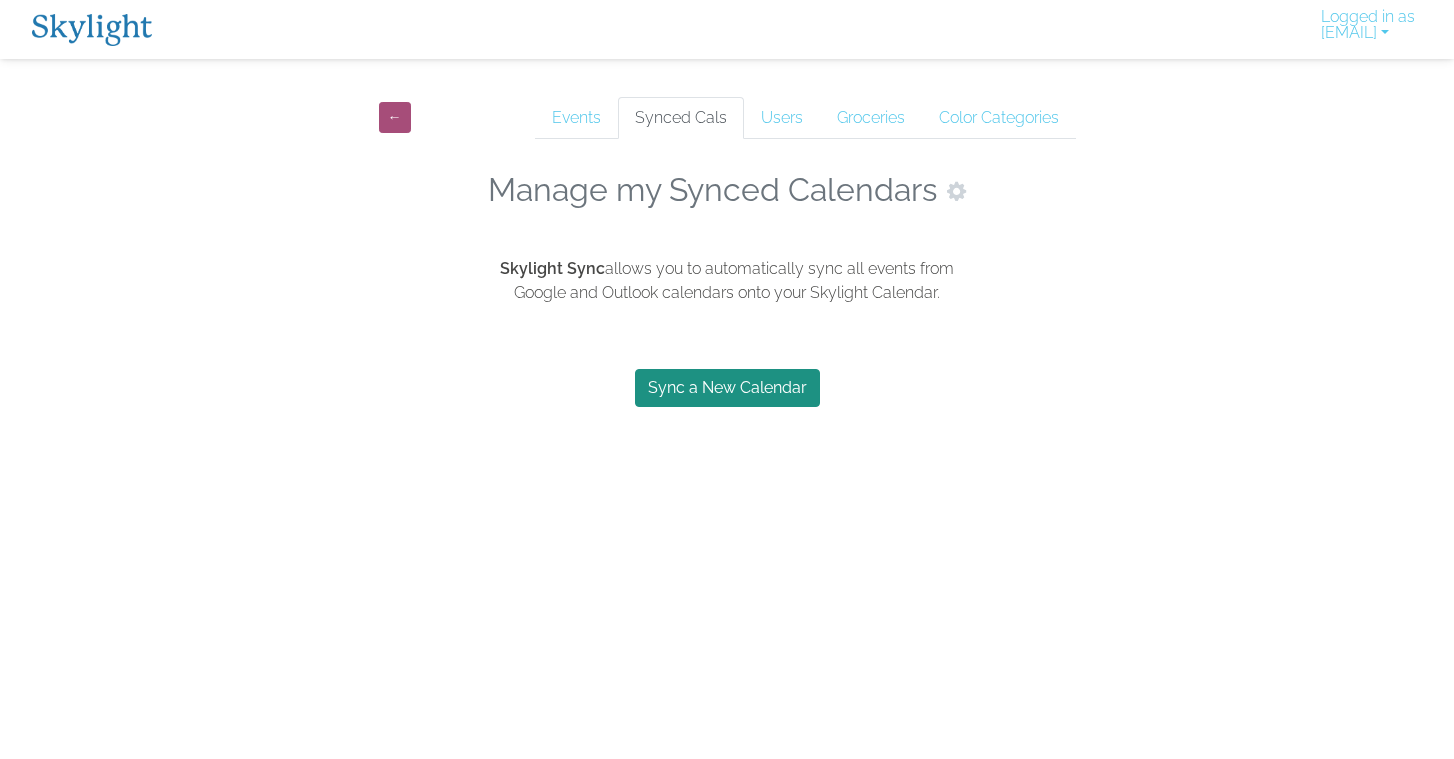 scroll, scrollTop: 0, scrollLeft: 0, axis: both 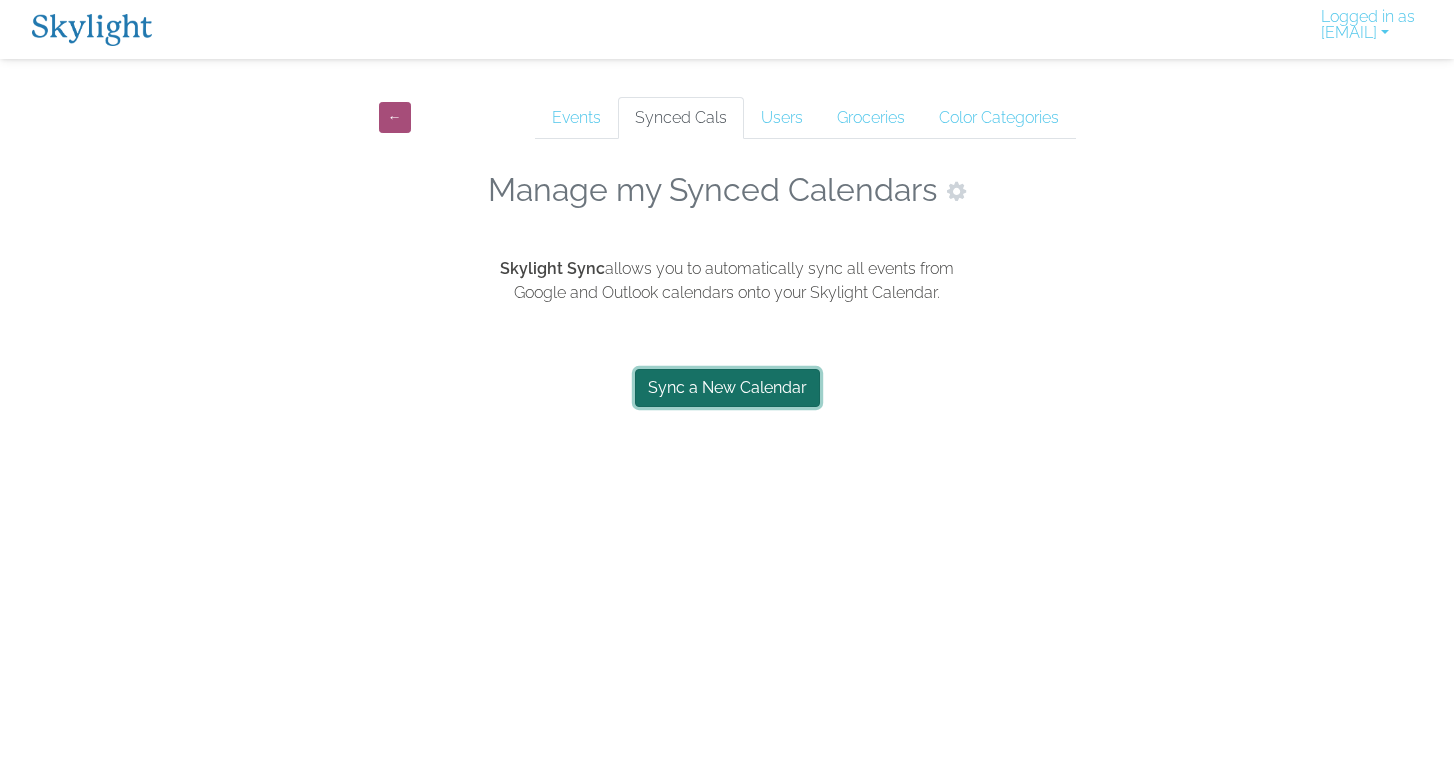 click on "Sync a New Calendar" at bounding box center [727, 388] 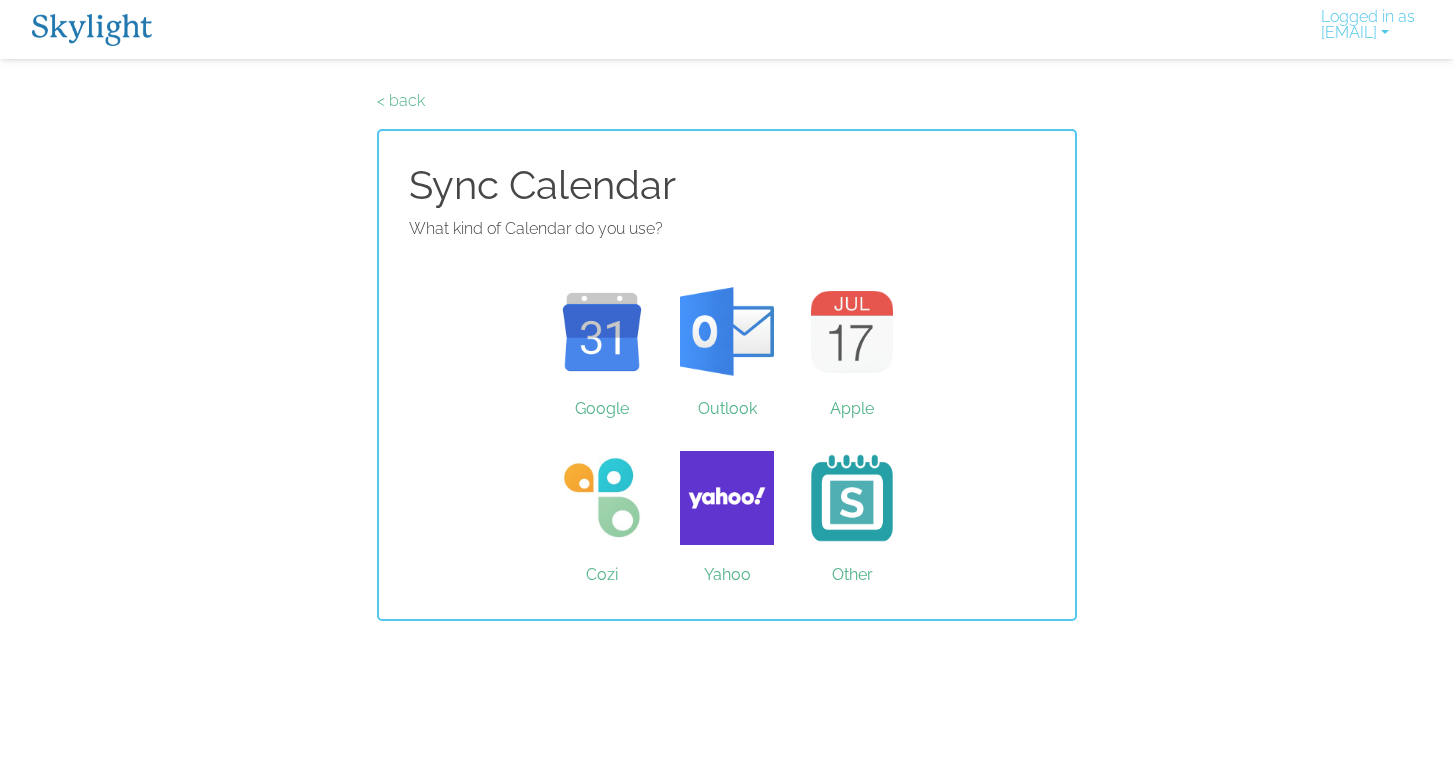 scroll, scrollTop: 0, scrollLeft: 0, axis: both 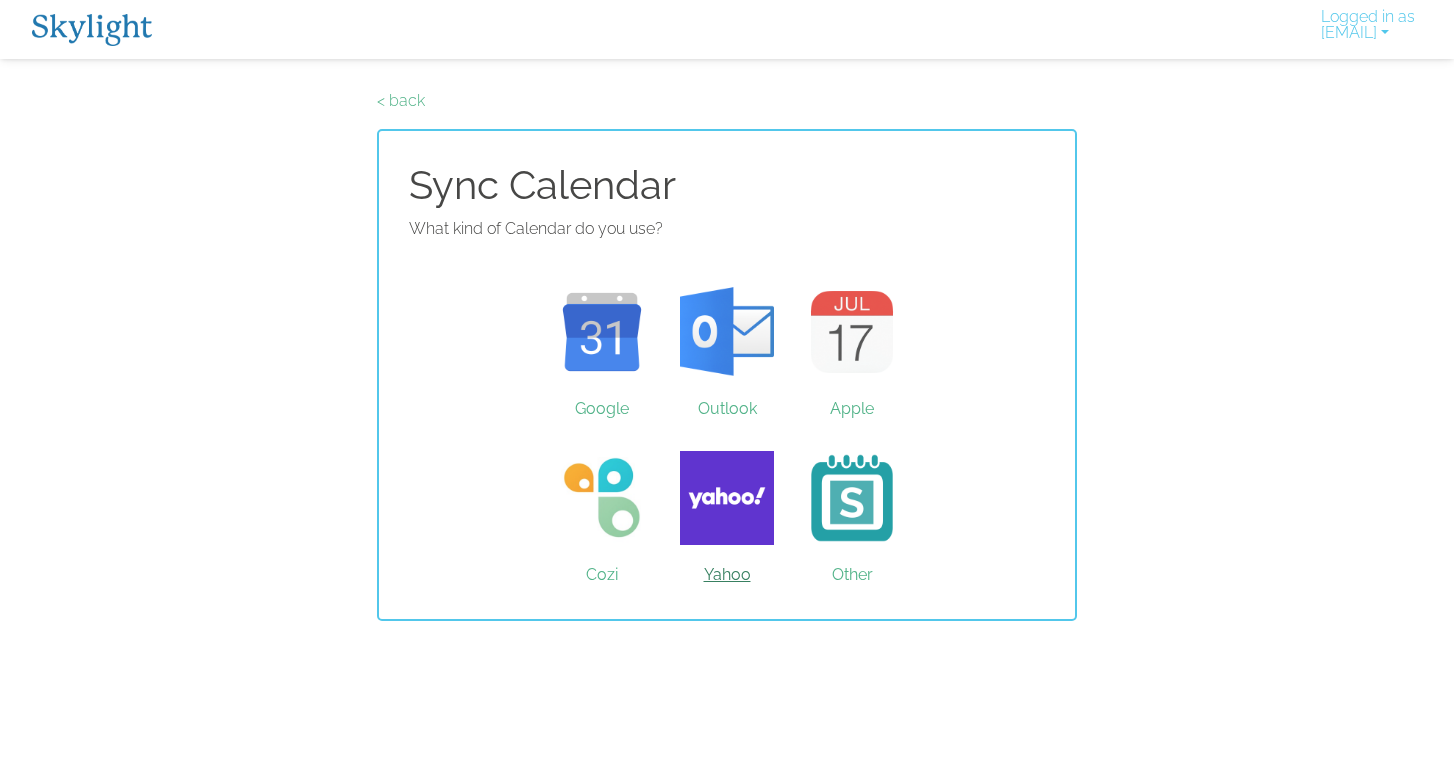 click on "Yahoo" at bounding box center (727, 498) 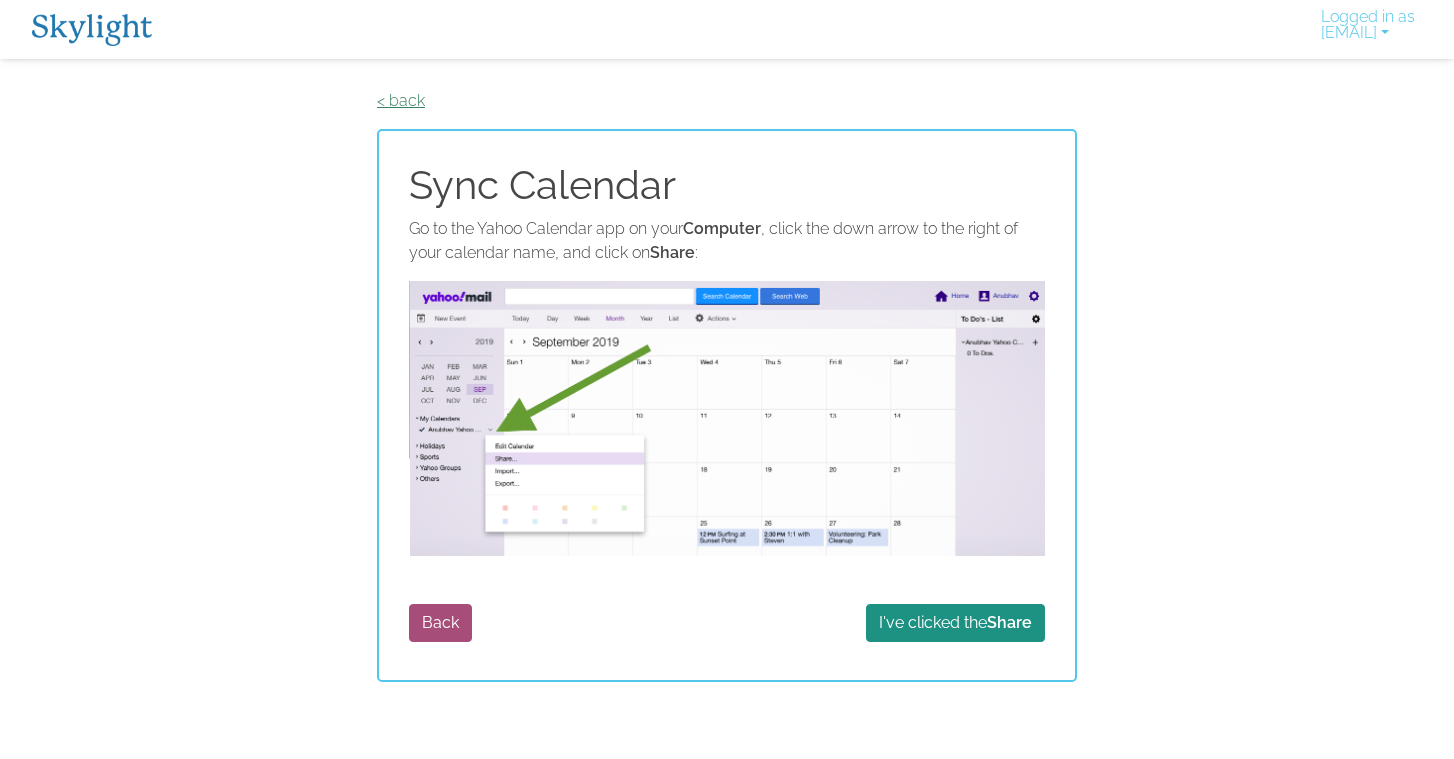 click on "< back" at bounding box center (401, 100) 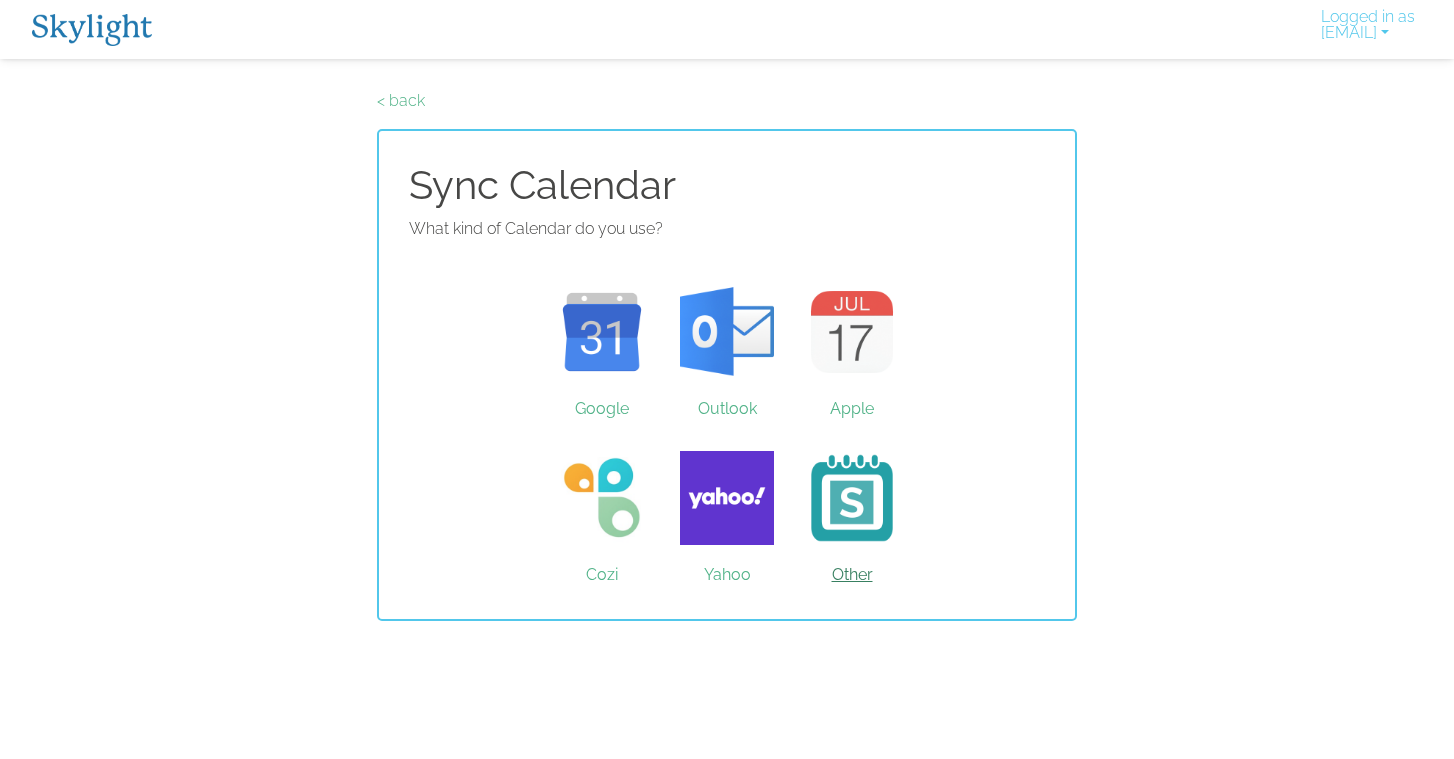 click on "Other" at bounding box center [852, 498] 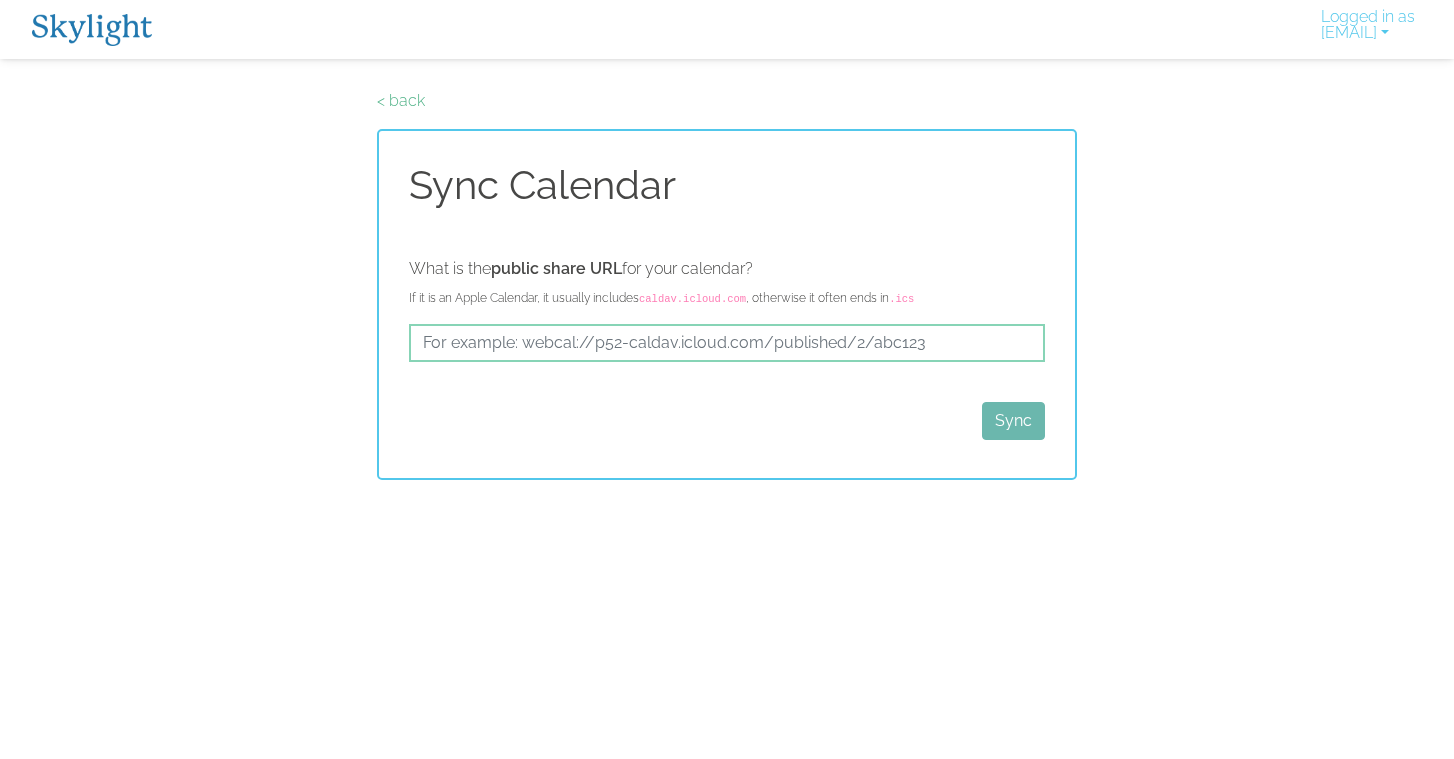 click on "< back Sync Calendar What is the  public share URL  for your calendar? If it is an Apple Calendar, it usually includes  caldav.icloud.com , otherwise it often ends in  .ics Sync" at bounding box center (727, 284) 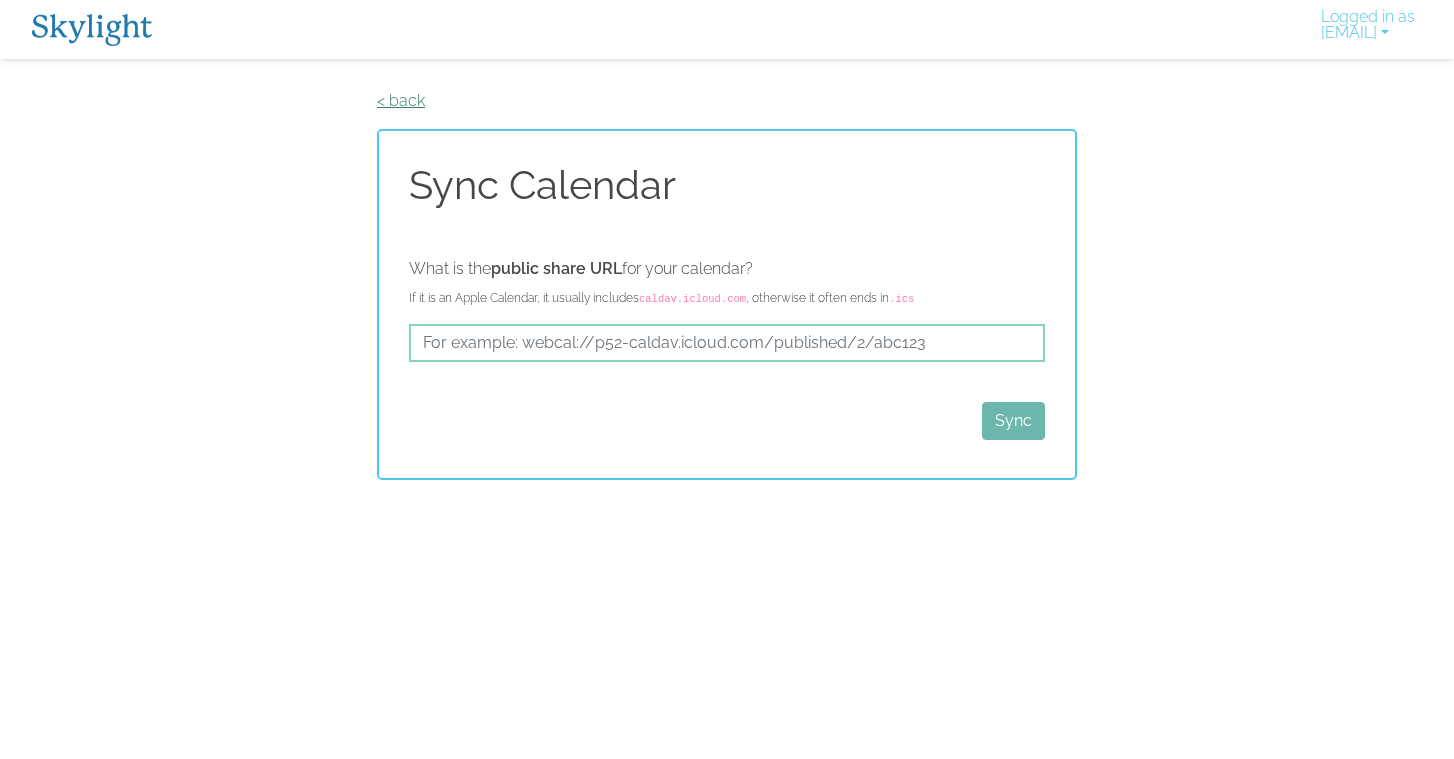 click on "< back" at bounding box center (401, 100) 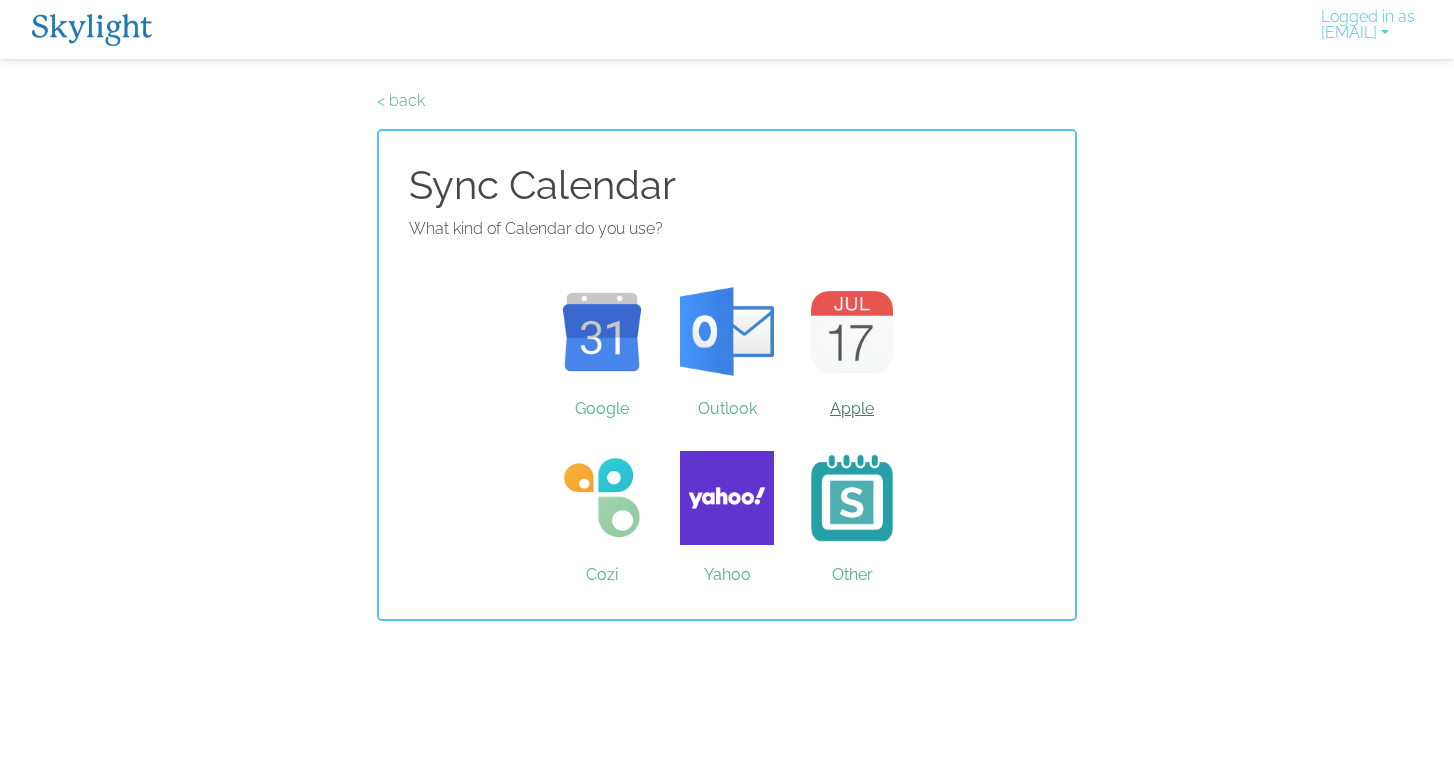 click on "Apple" at bounding box center (852, 332) 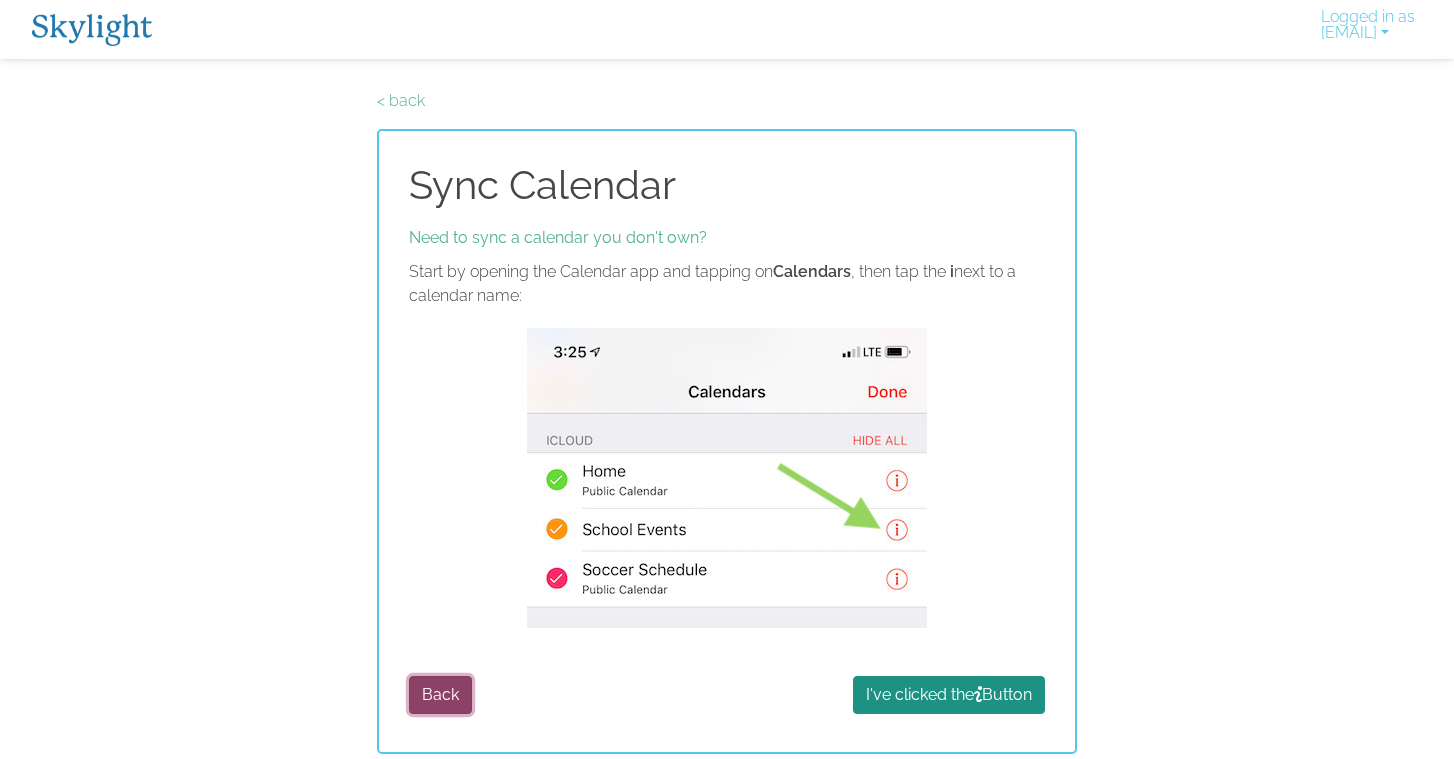 click on "Back" at bounding box center (440, 695) 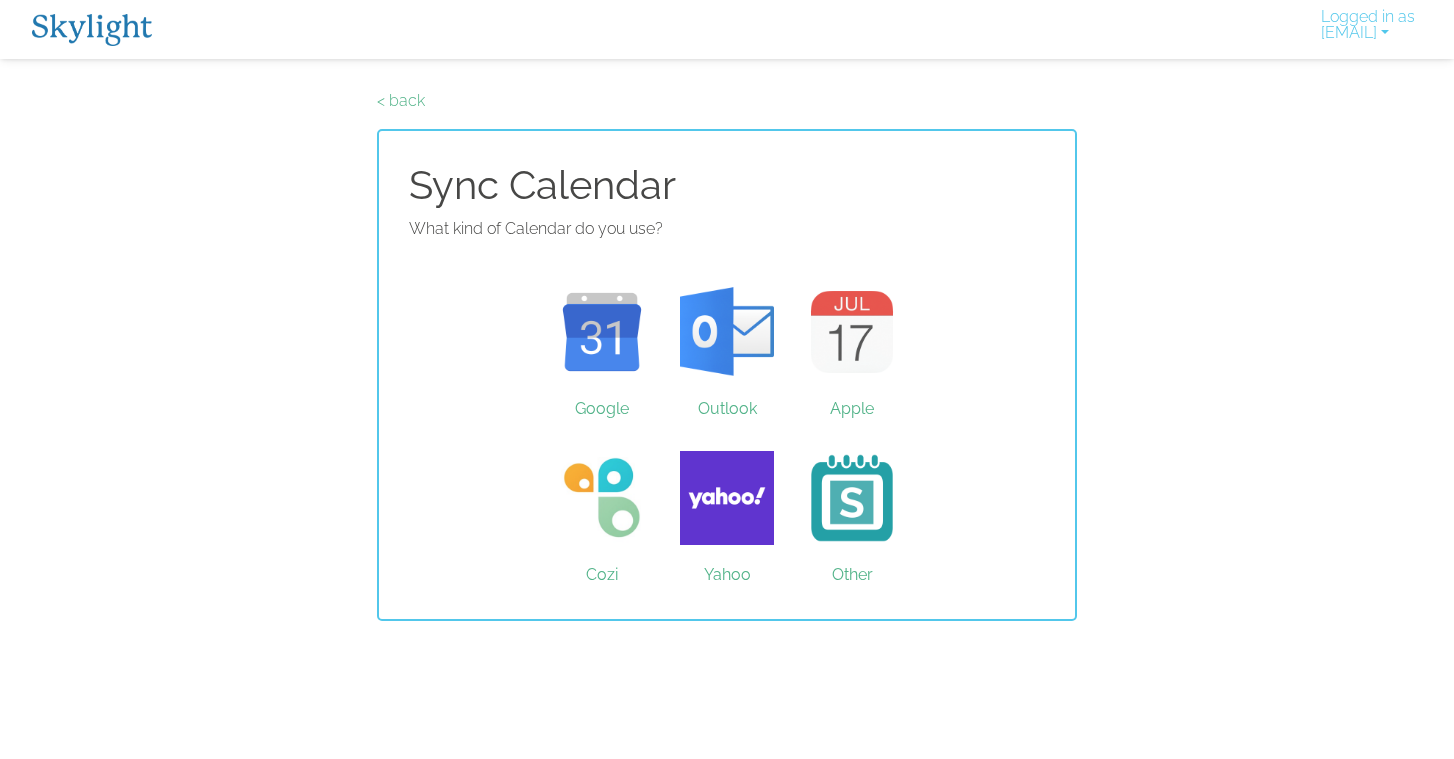 click at bounding box center (92, 30) 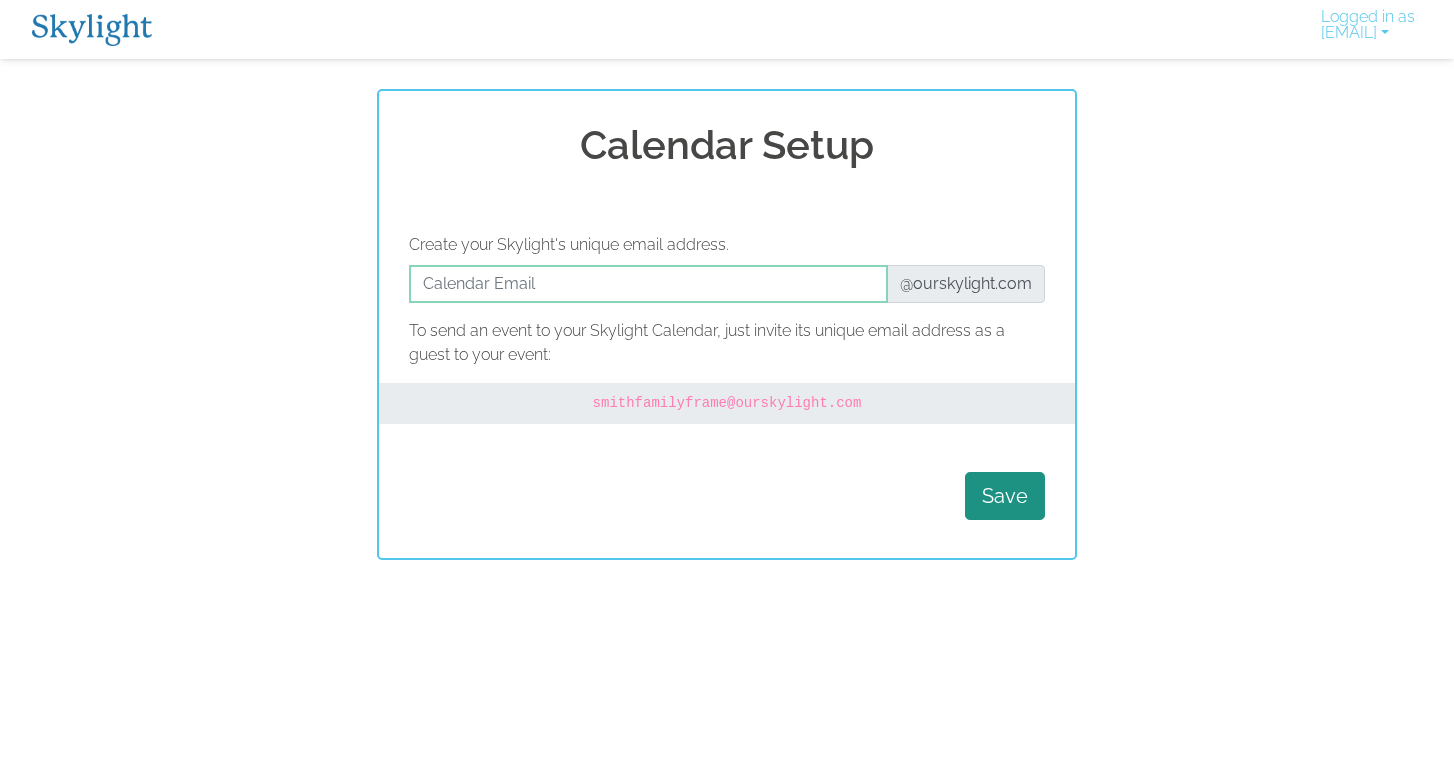 scroll, scrollTop: 0, scrollLeft: 0, axis: both 